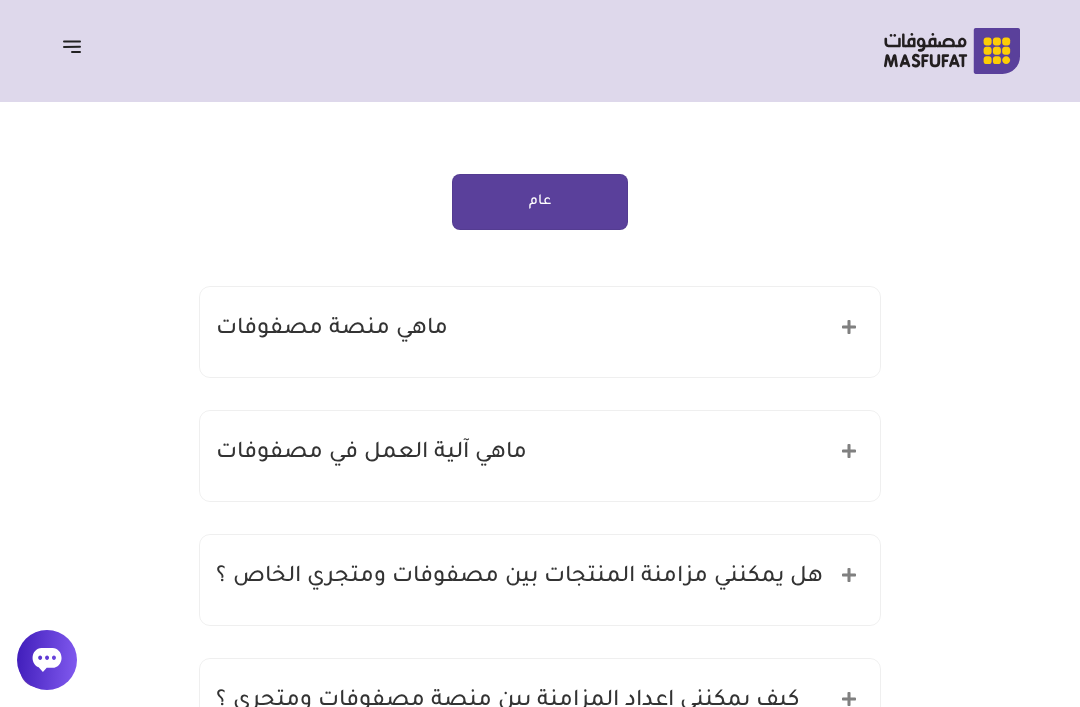scroll, scrollTop: 0, scrollLeft: 0, axis: both 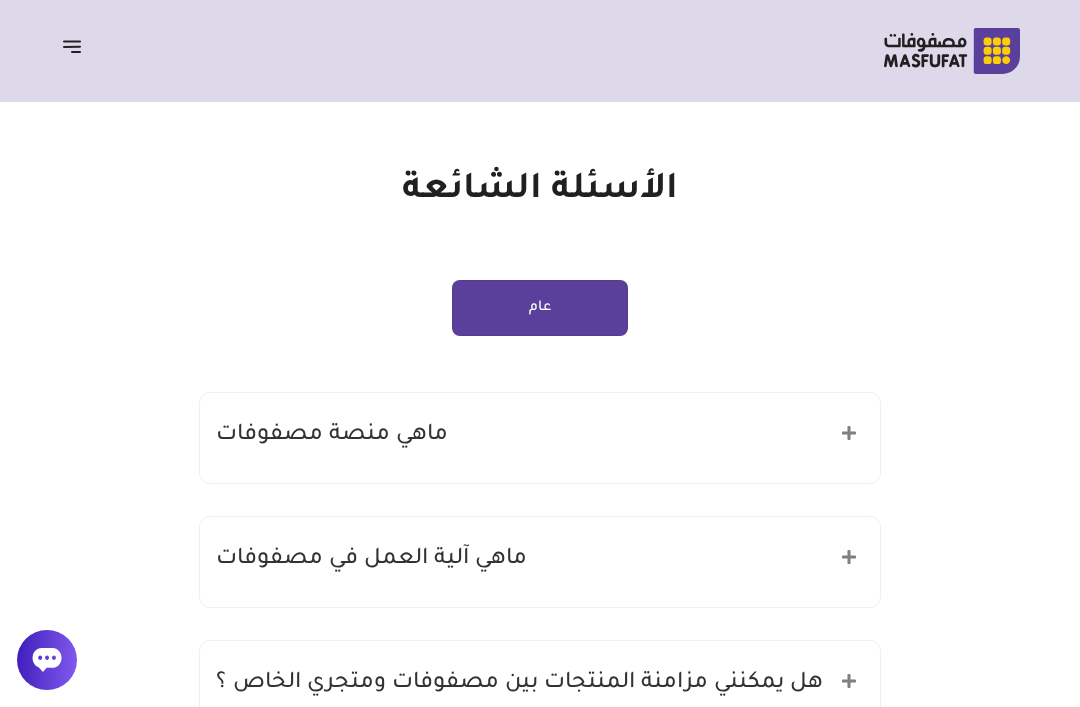 click on "عام" at bounding box center [540, 308] 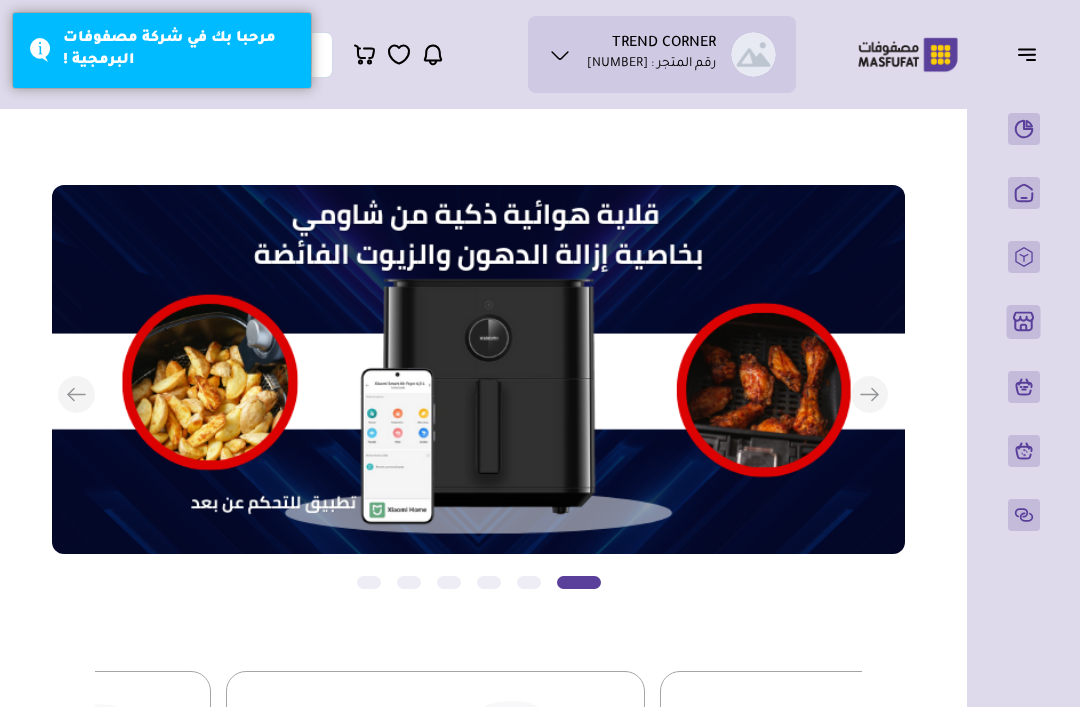 scroll, scrollTop: 0, scrollLeft: 0, axis: both 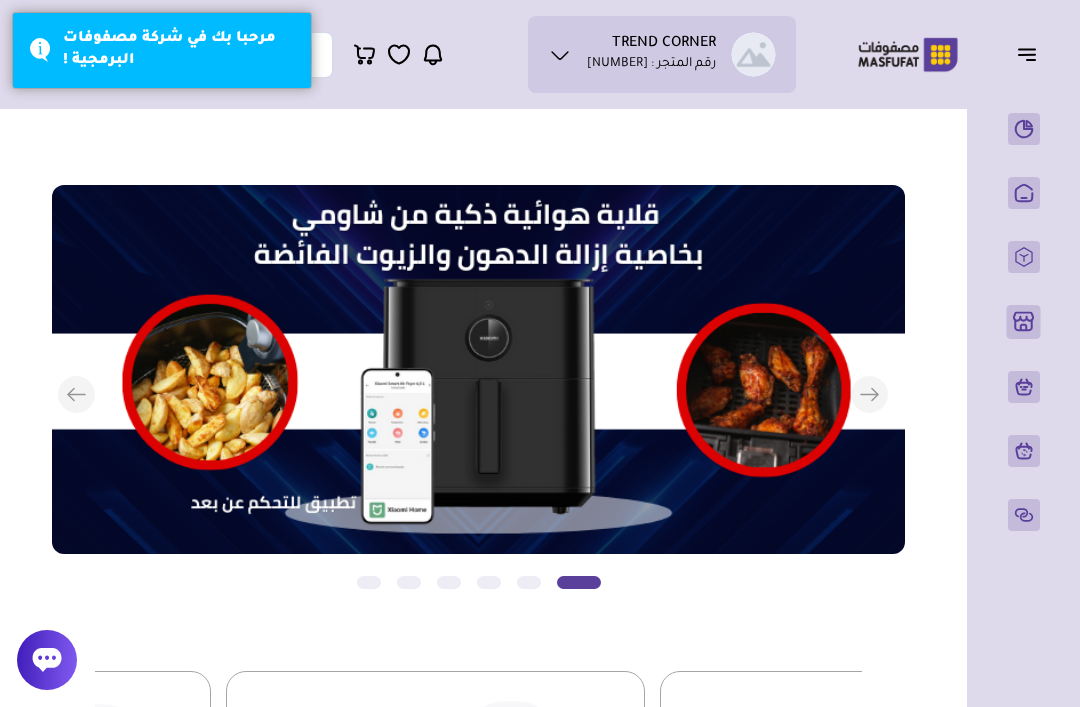 click on "طلبات الاسترجاع" at bounding box center [0, 0] 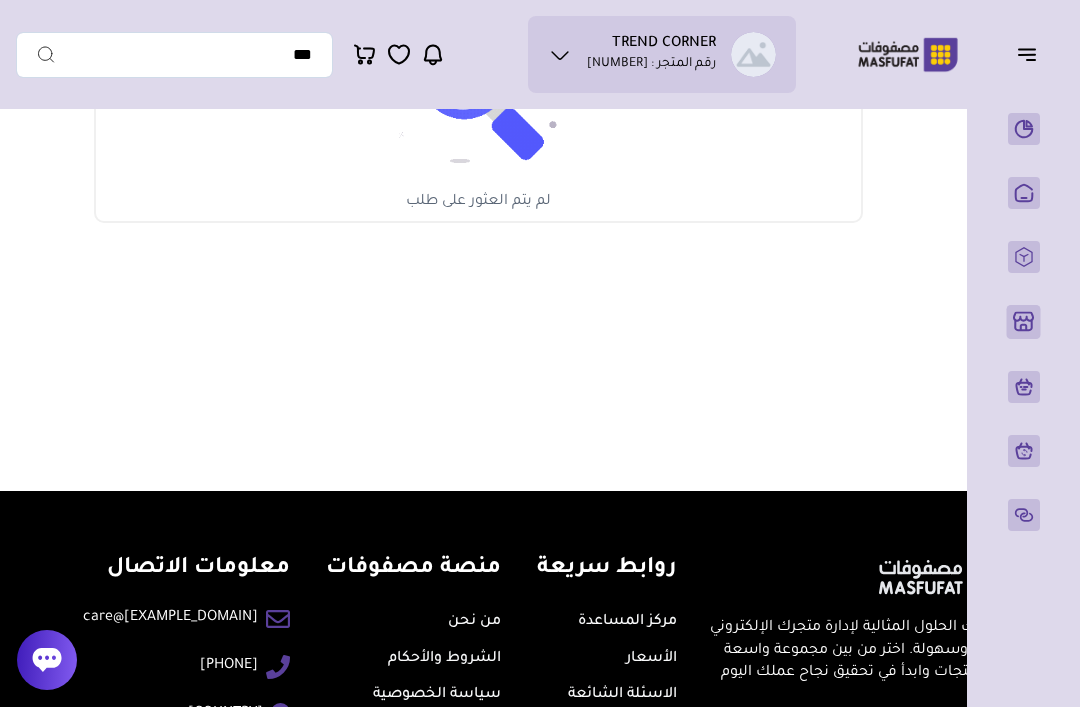 scroll, scrollTop: 419, scrollLeft: 0, axis: vertical 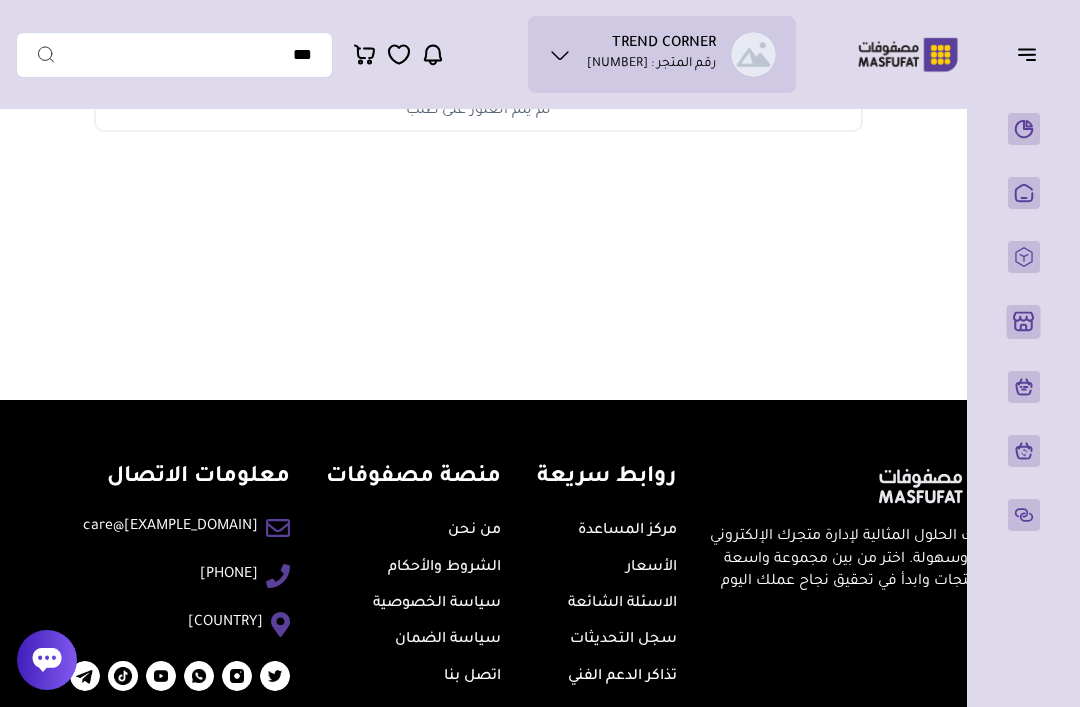 click on "سياسة الضمان" at bounding box center [448, 640] 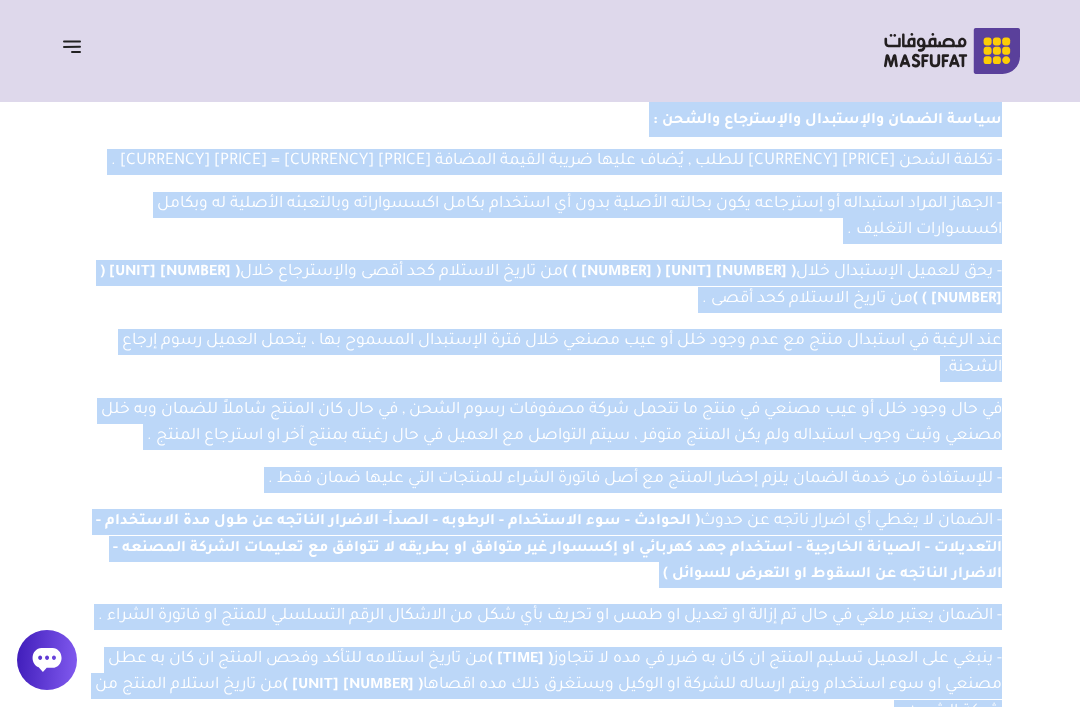 scroll, scrollTop: 0, scrollLeft: 0, axis: both 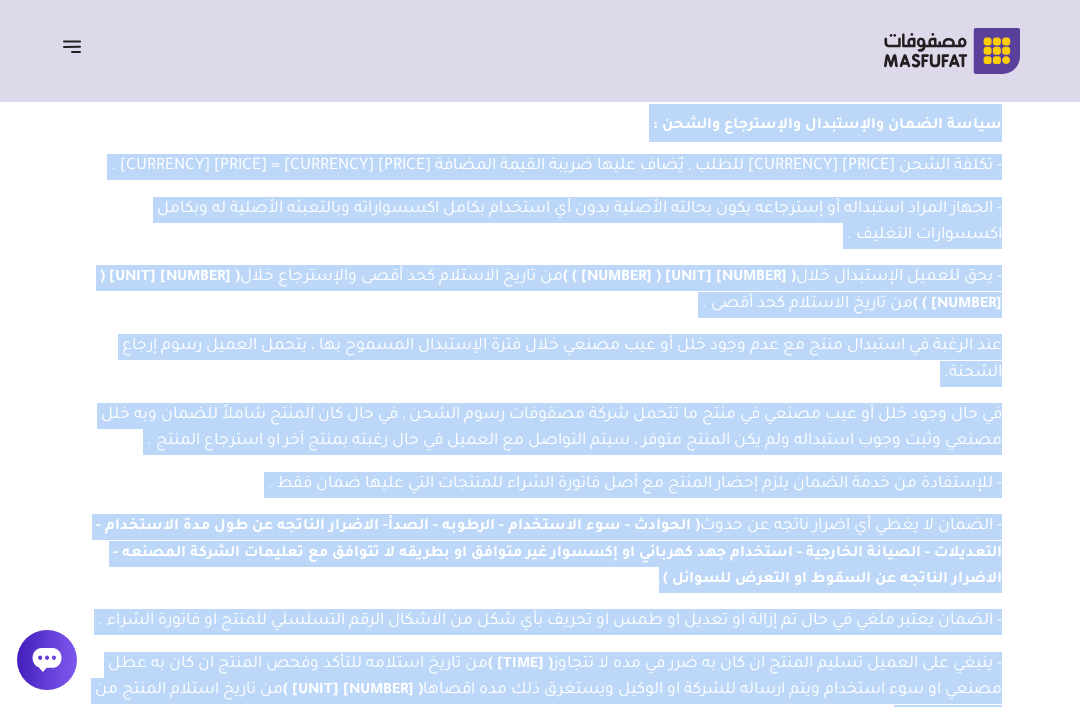 click at bounding box center [72, 46] 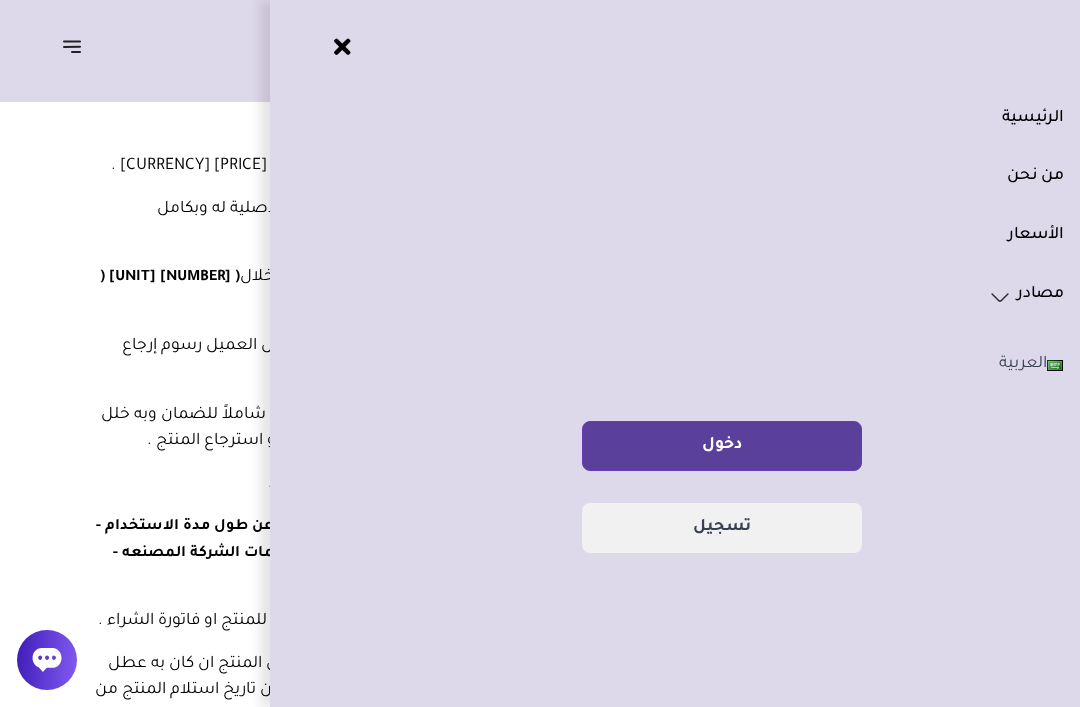 click at bounding box center [1008, 365] 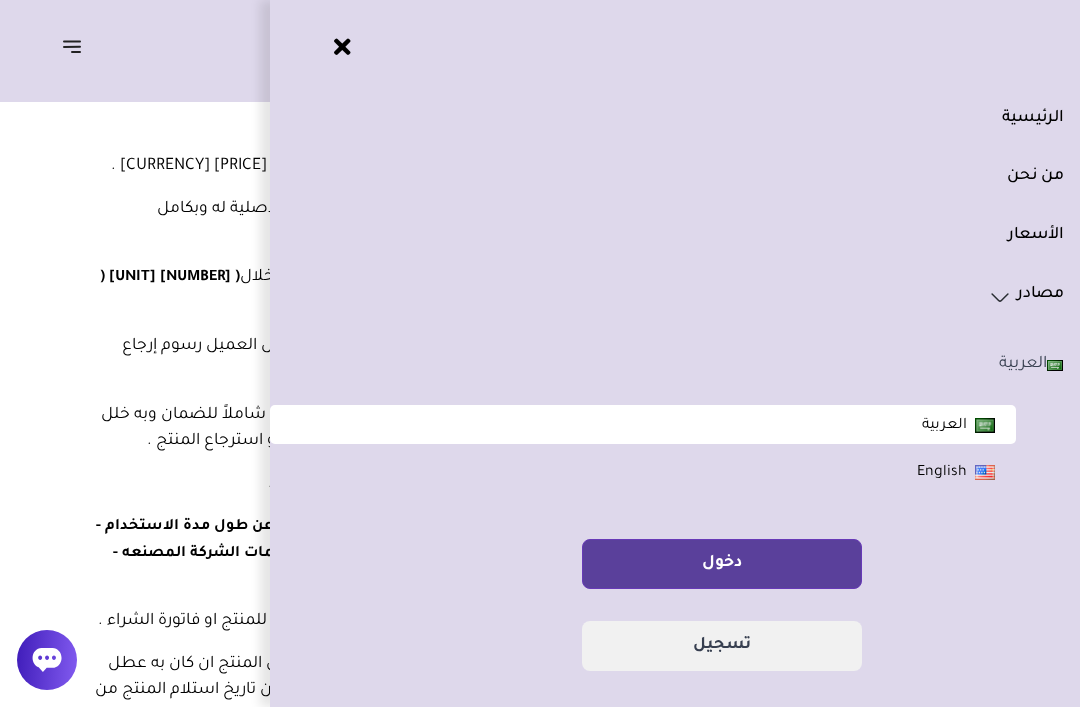 click on "english" at bounding box center [942, 473] 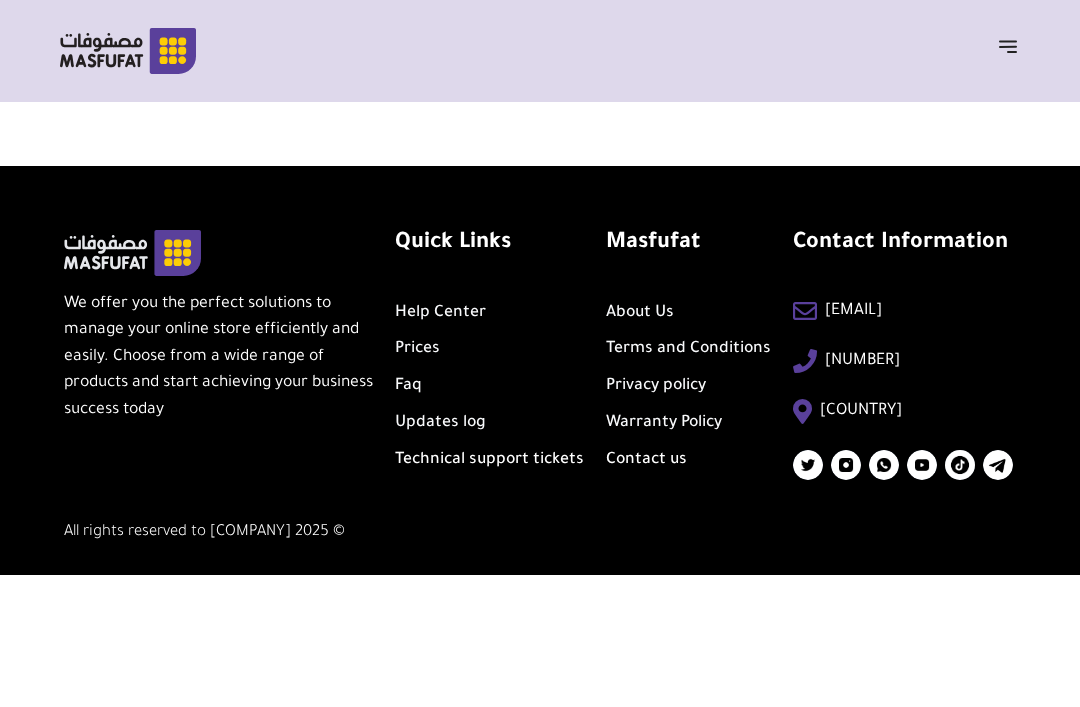 scroll, scrollTop: 0, scrollLeft: 0, axis: both 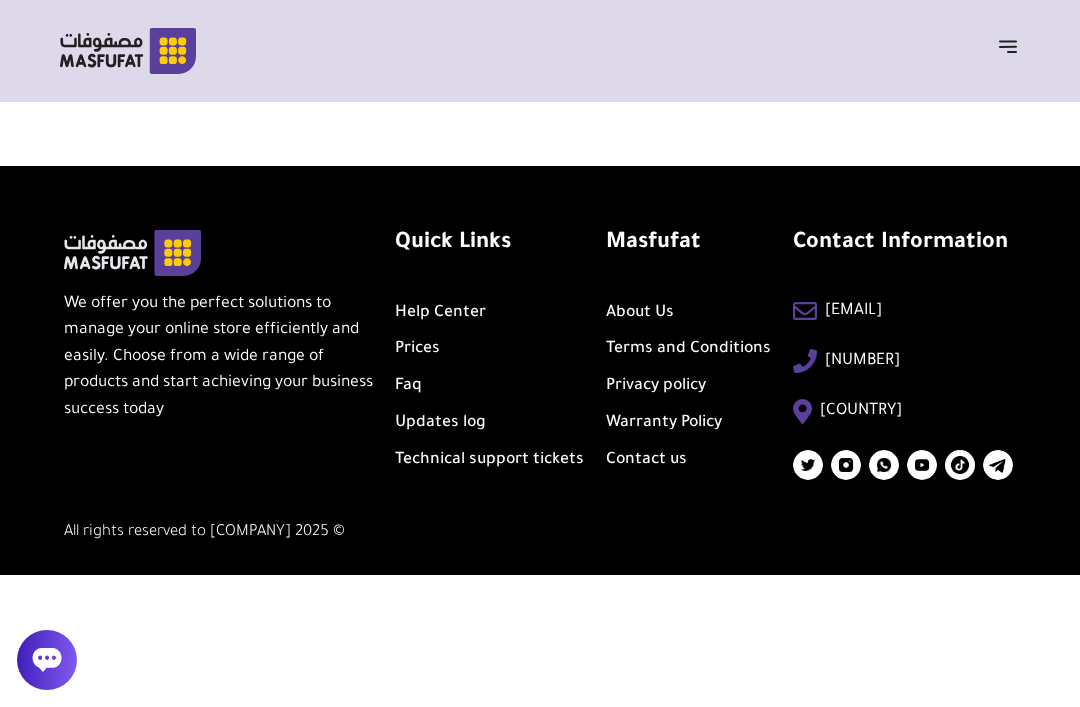 click on "Warranty Policy" at bounding box center [664, 423] 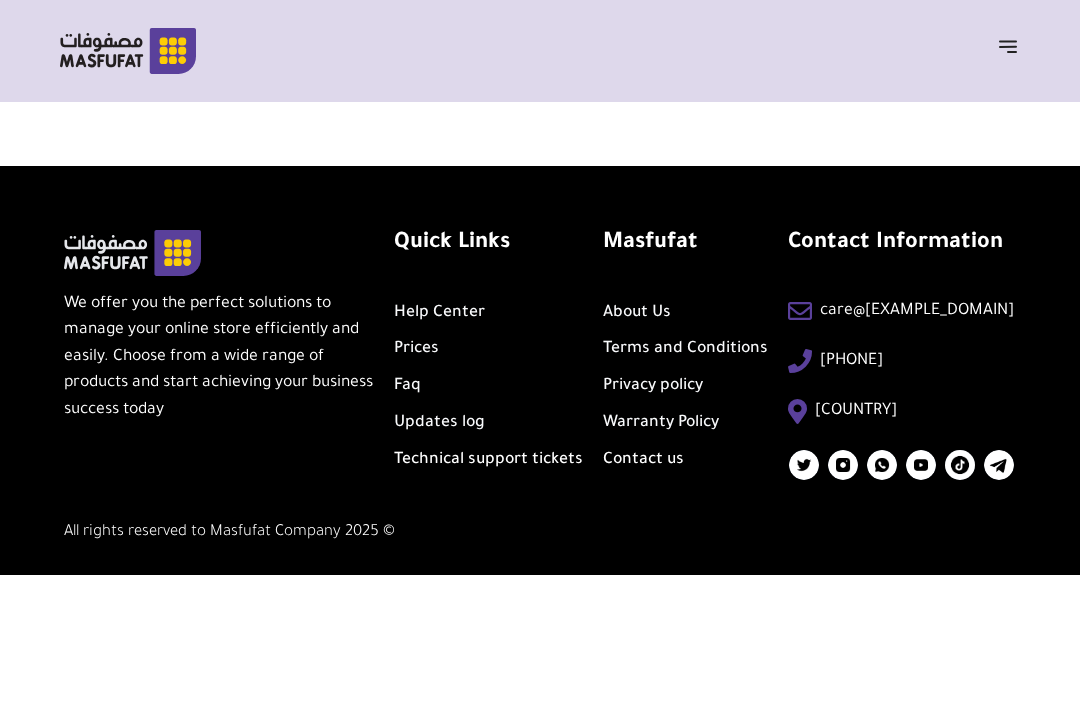 scroll, scrollTop: 0, scrollLeft: 0, axis: both 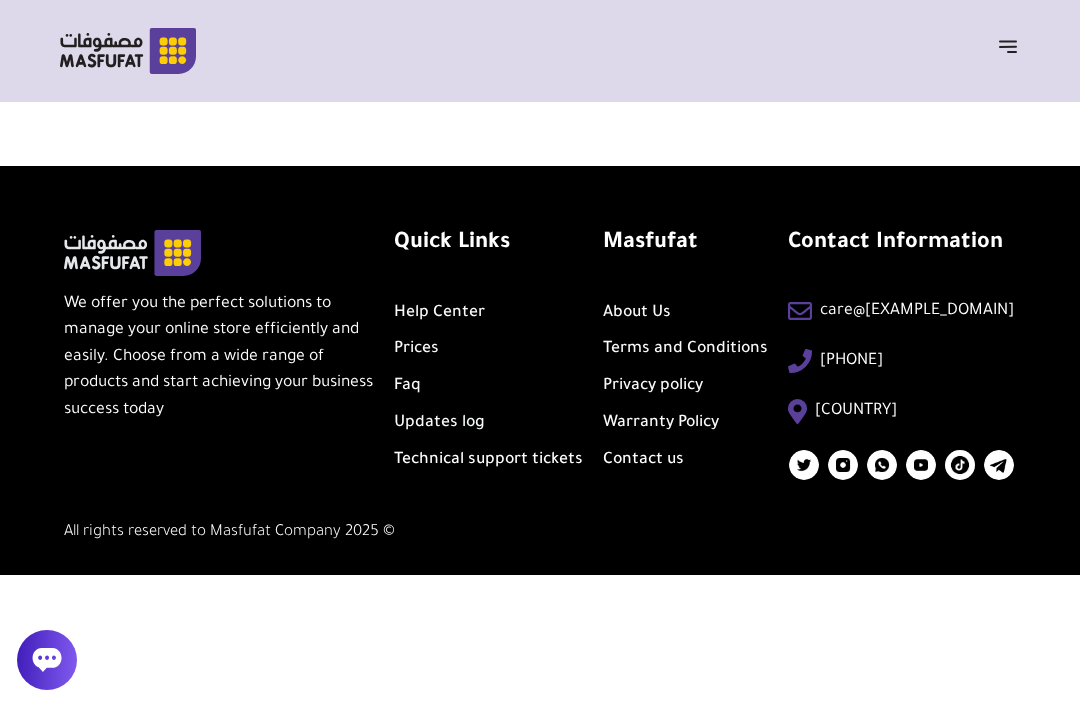 click on "Warranty Policy" at bounding box center (661, 423) 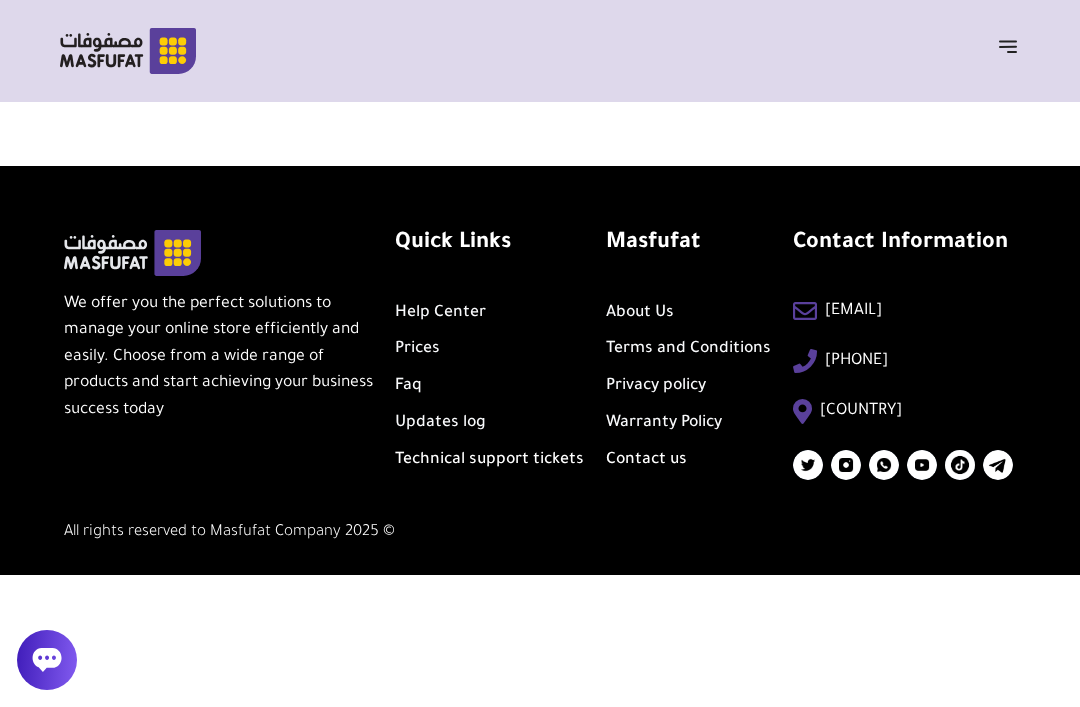 scroll, scrollTop: 0, scrollLeft: 0, axis: both 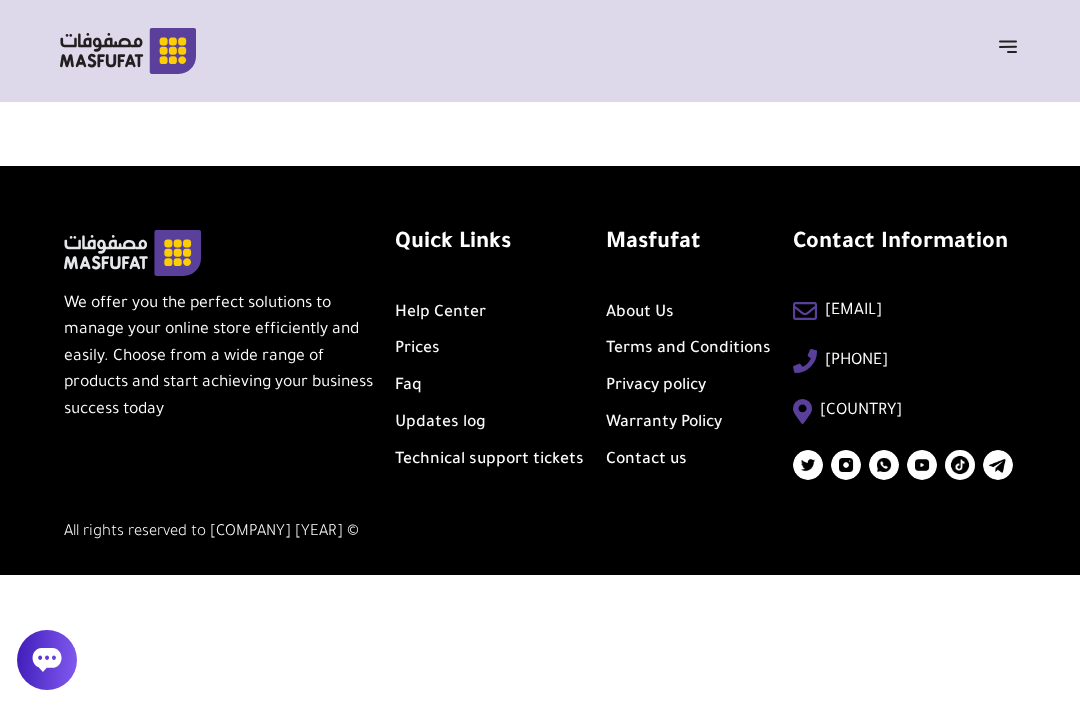 click at bounding box center [1008, 46] 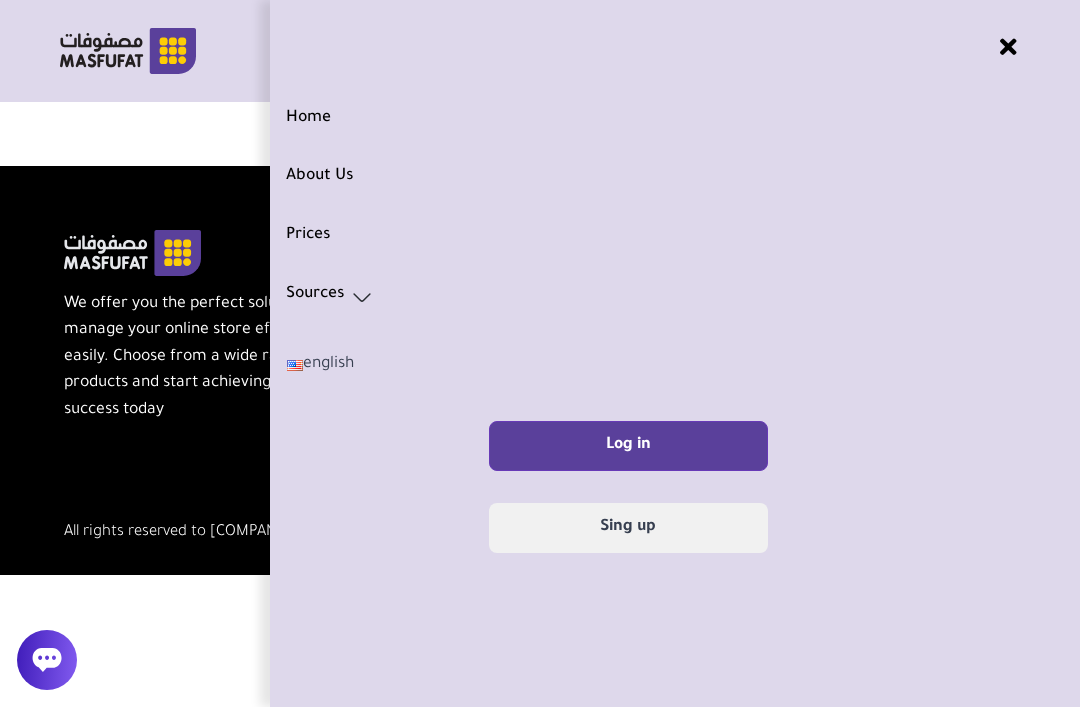 click at bounding box center [342, 365] 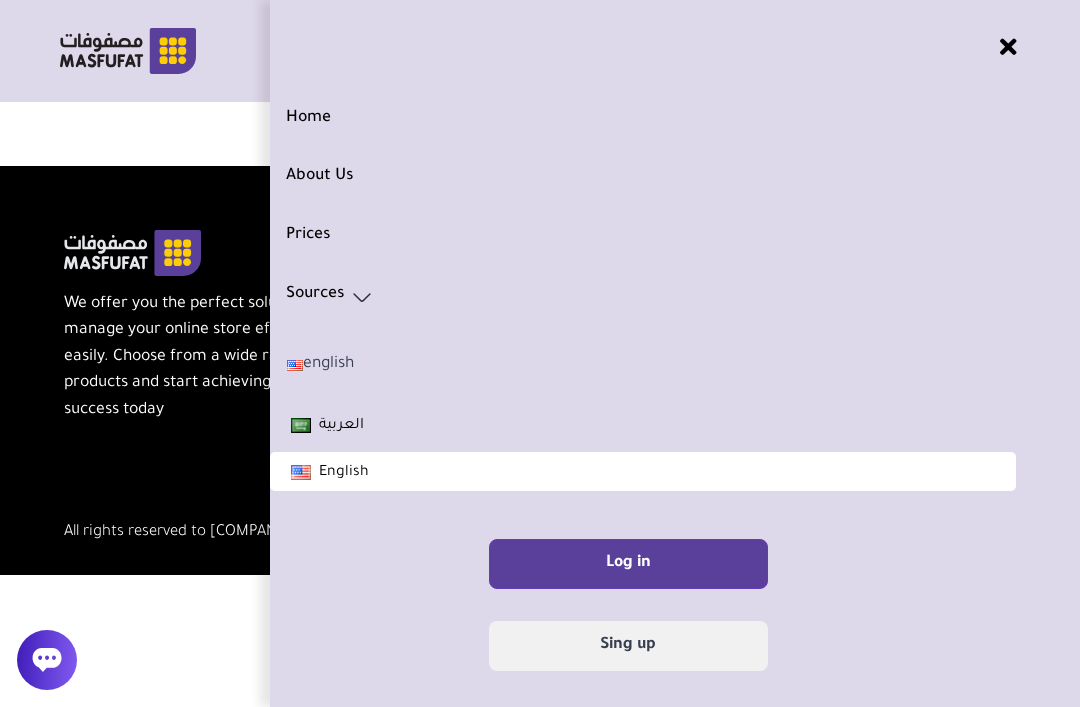 click on "العربية" at bounding box center [643, 424] 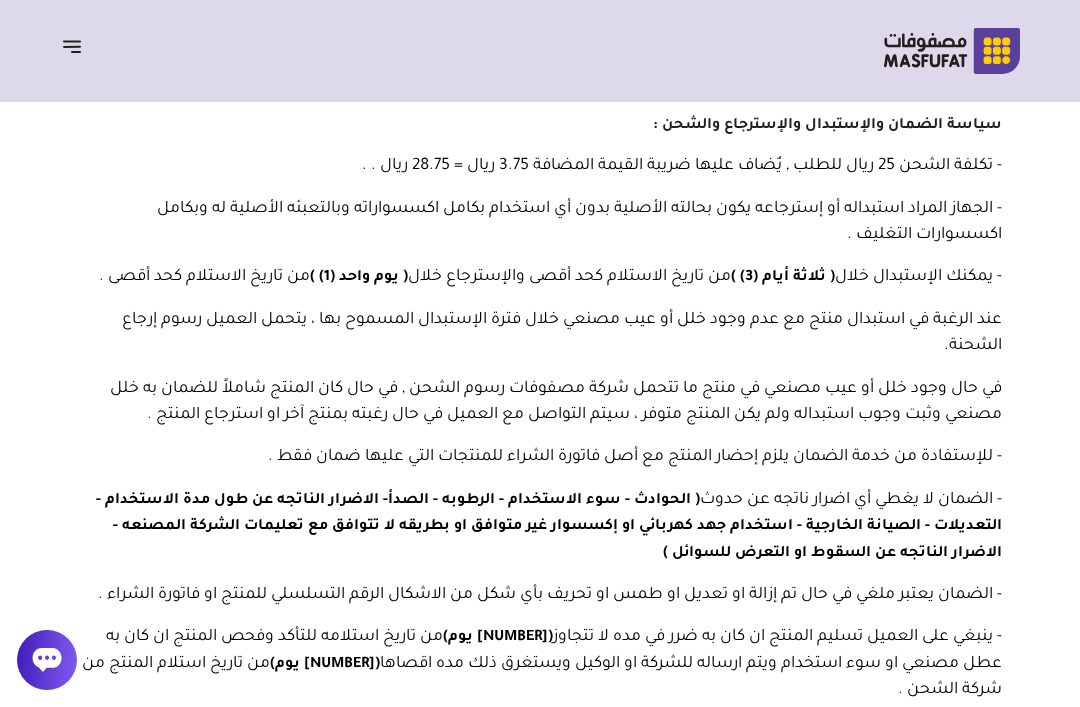 scroll, scrollTop: 0, scrollLeft: 0, axis: both 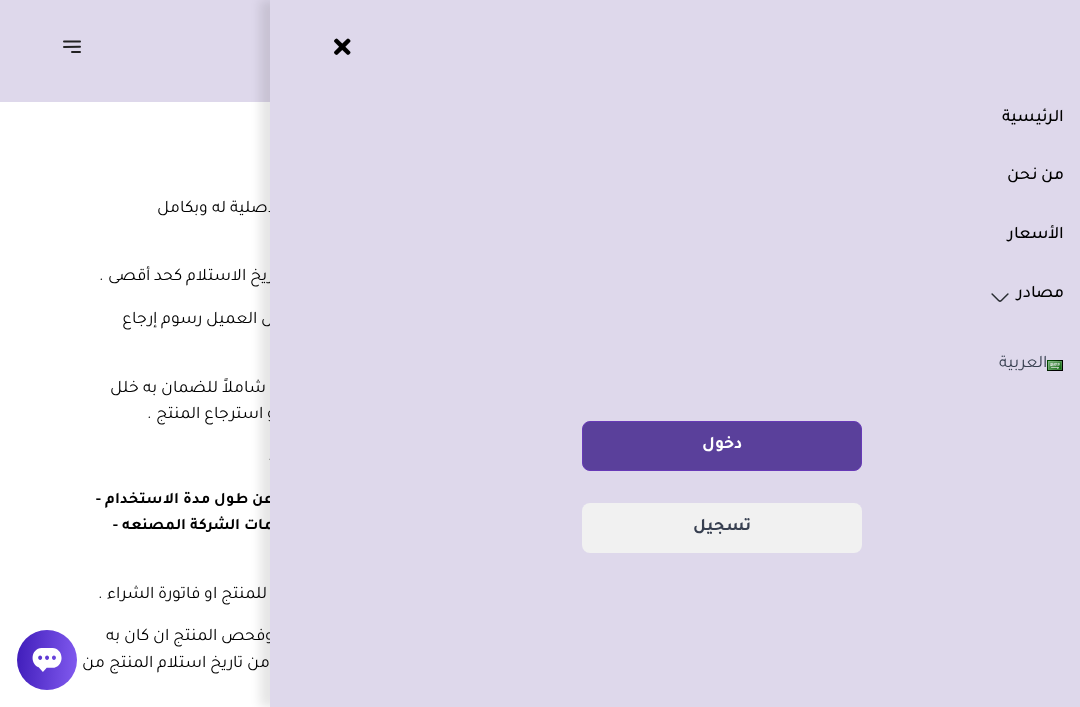 click on "دخول" at bounding box center [722, 446] 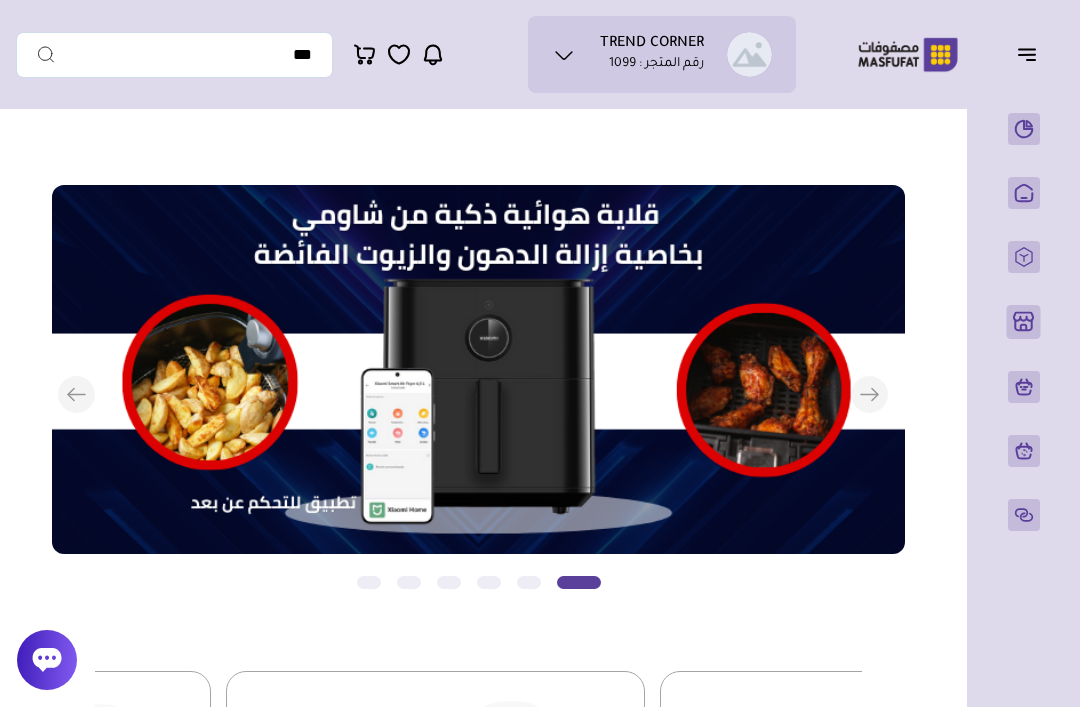 scroll, scrollTop: 0, scrollLeft: 0, axis: both 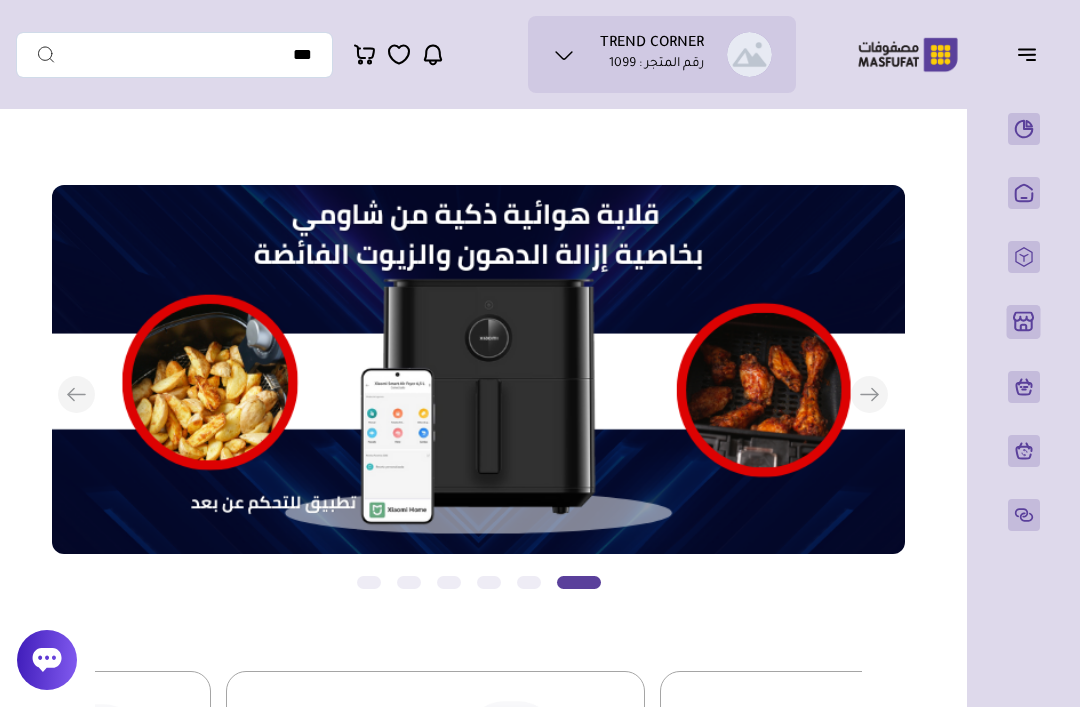 click on "الطلبات" at bounding box center (0, 0) 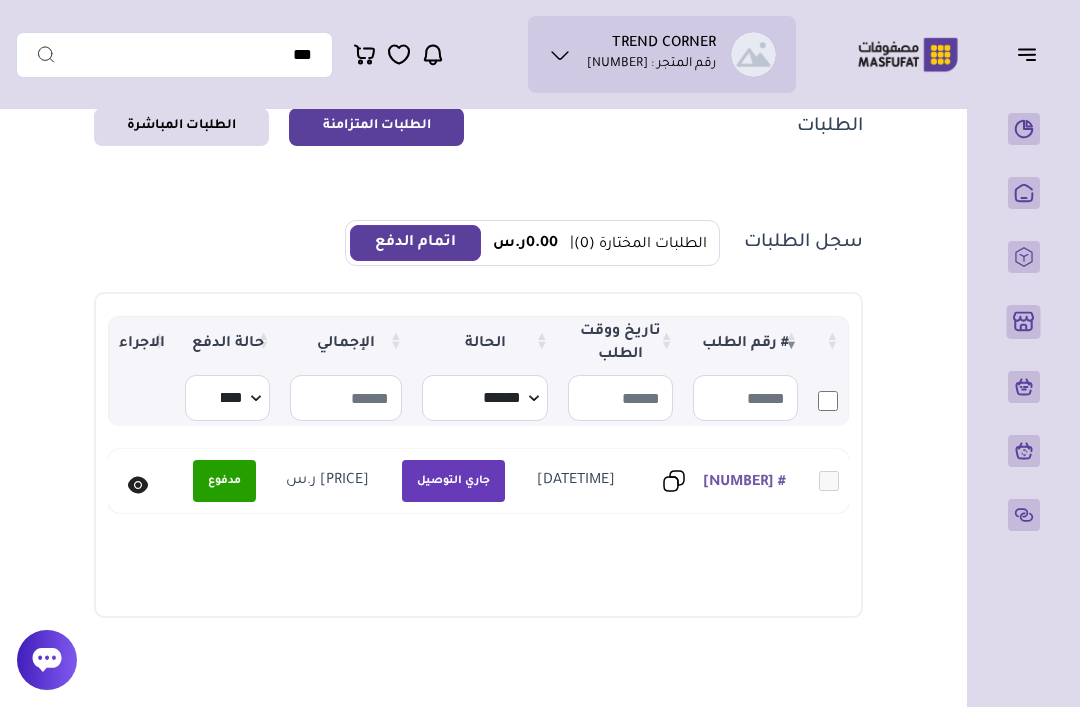 scroll, scrollTop: 79, scrollLeft: 0, axis: vertical 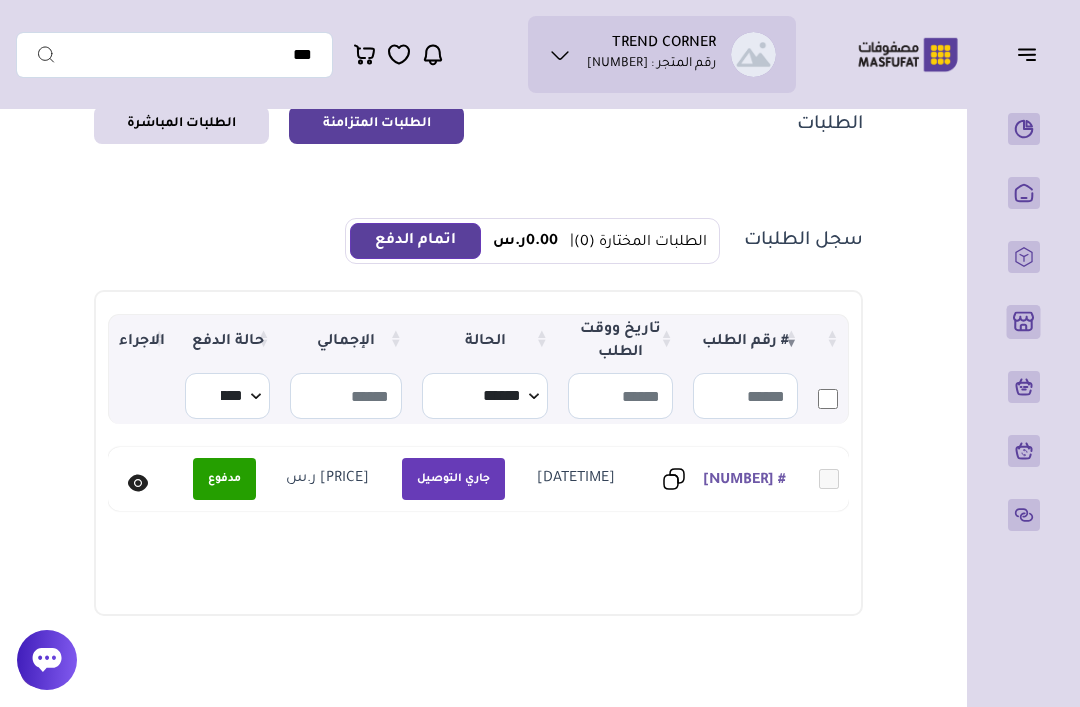click on "طلبات الاسترجاع" at bounding box center (0, 0) 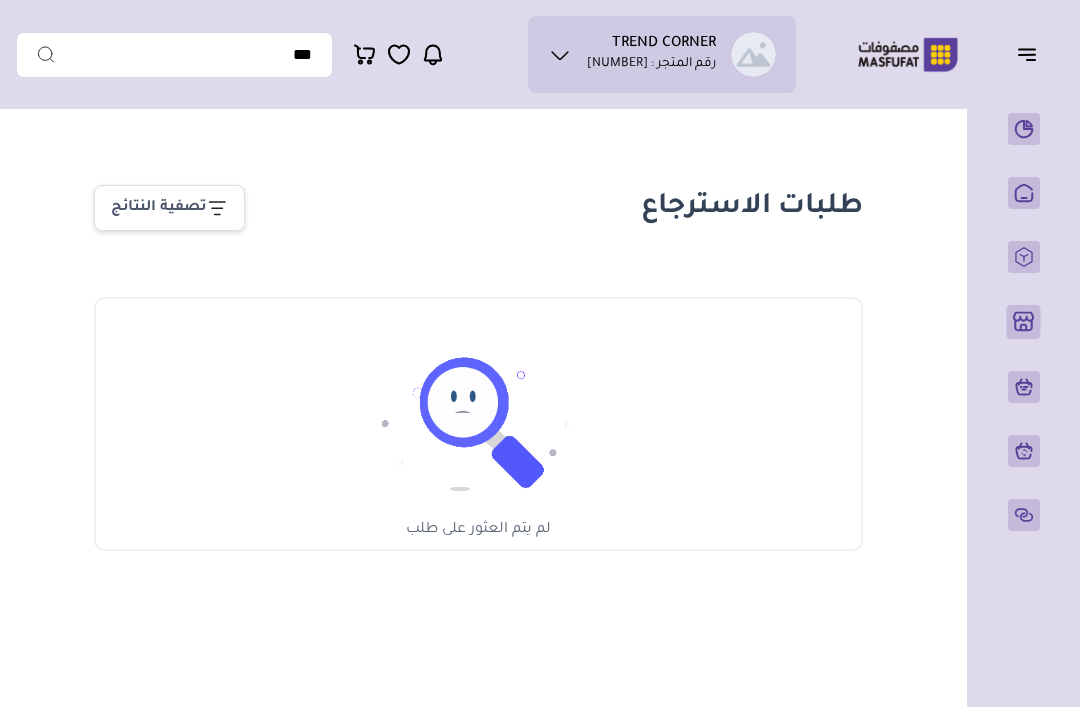 scroll, scrollTop: 0, scrollLeft: 0, axis: both 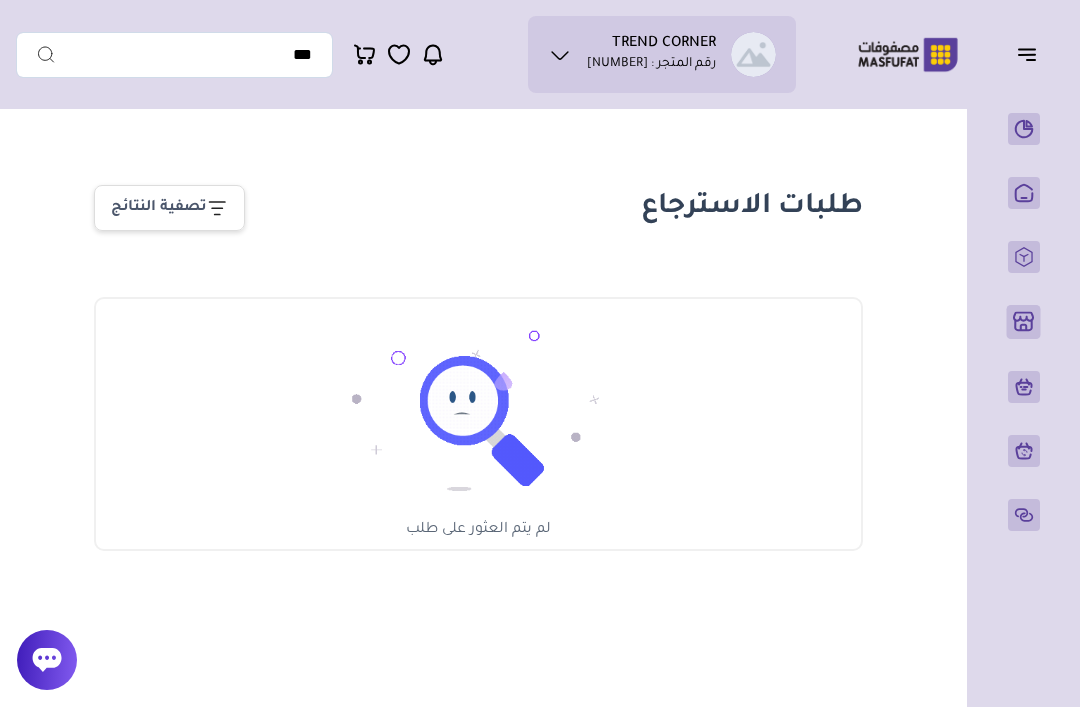 click at bounding box center [47, 660] 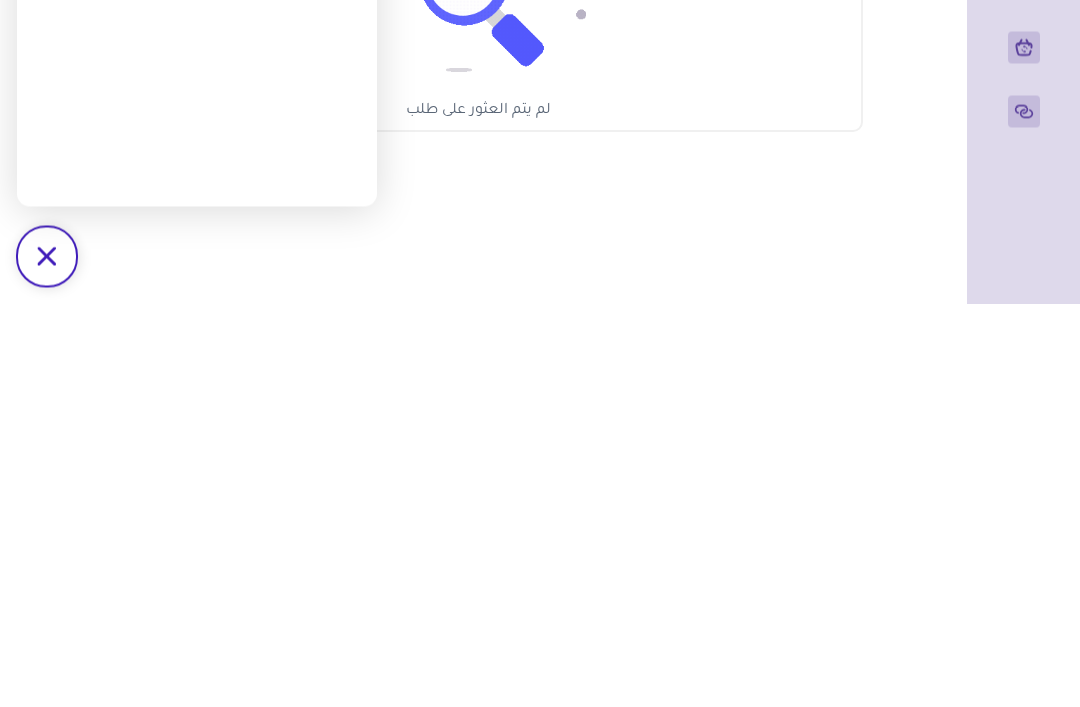 scroll, scrollTop: 419, scrollLeft: 0, axis: vertical 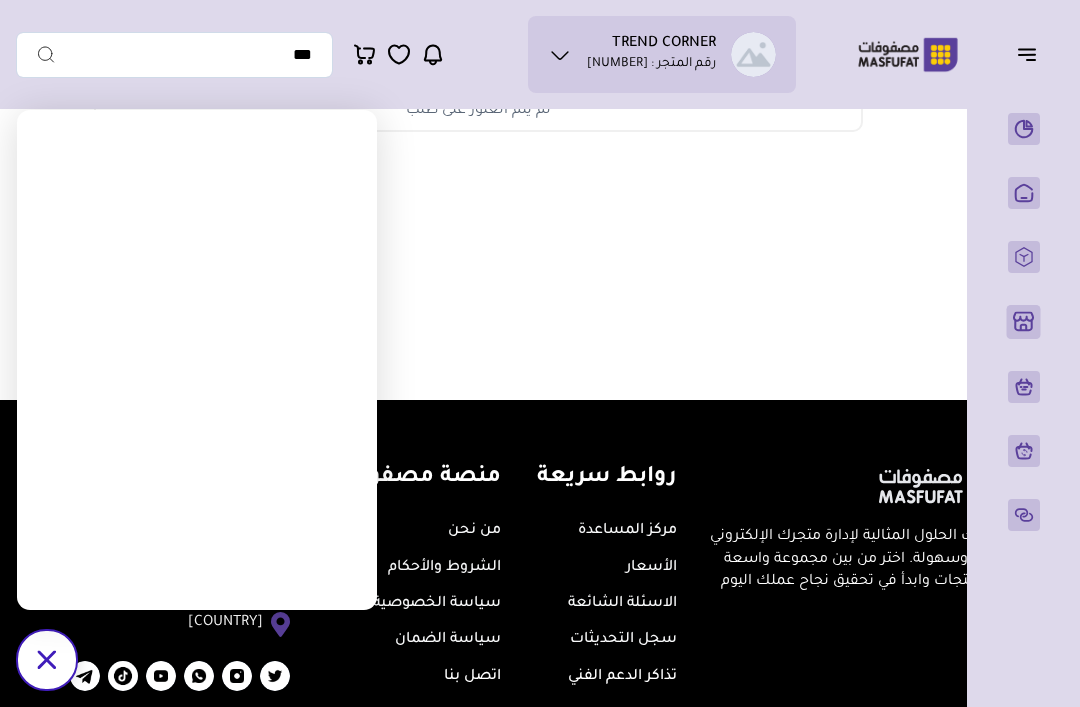 click on "طلبات الاسترجاع
تصفية النتائج
الجميع
مٌعلق
مُعتمد
مُعتمد ومُنفذ
مرفوضة
لم يتم العثور على طلب" at bounding box center [540, 50] 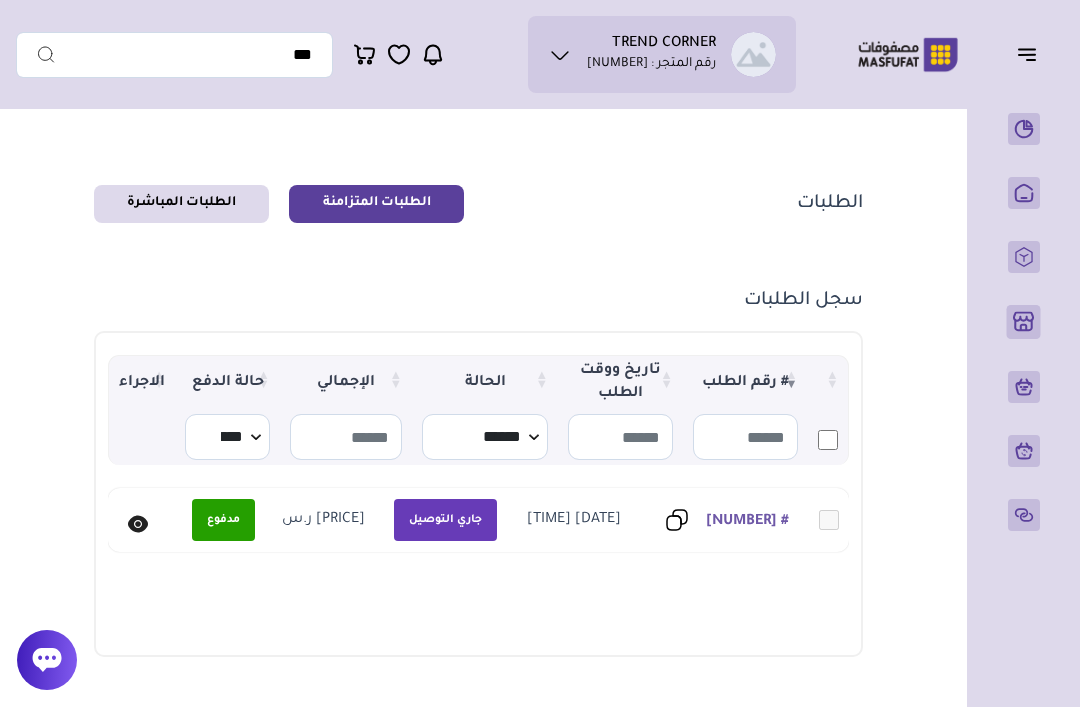 scroll, scrollTop: 0, scrollLeft: 0, axis: both 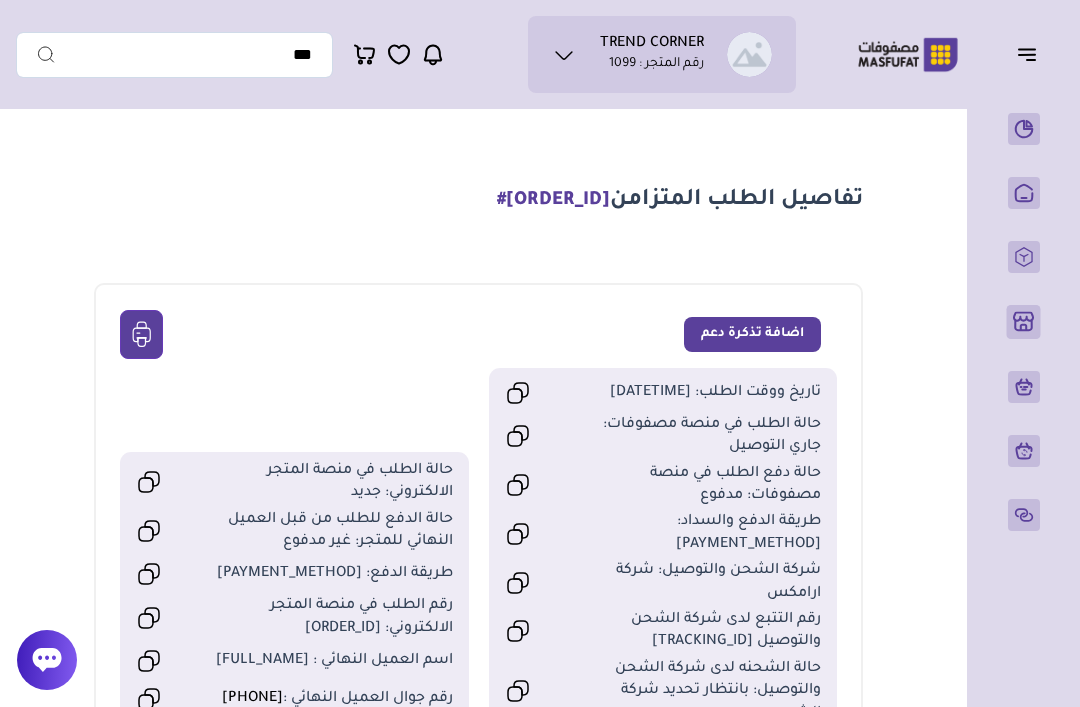 click on "الطلبات" at bounding box center (0, 0) 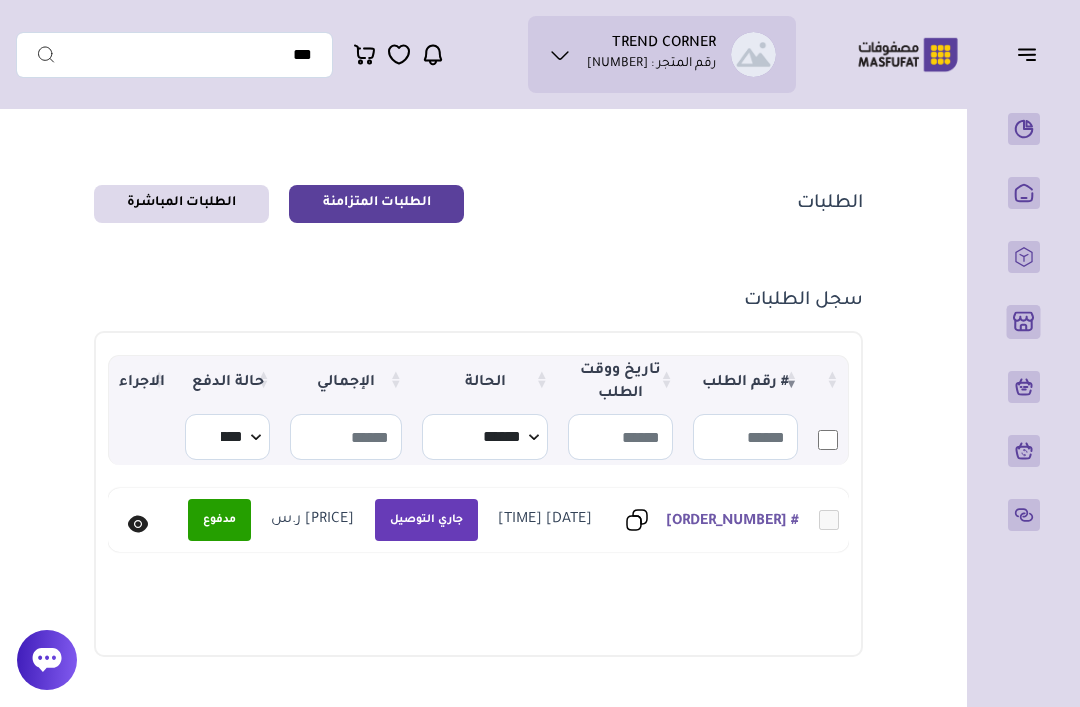 scroll, scrollTop: 0, scrollLeft: 0, axis: both 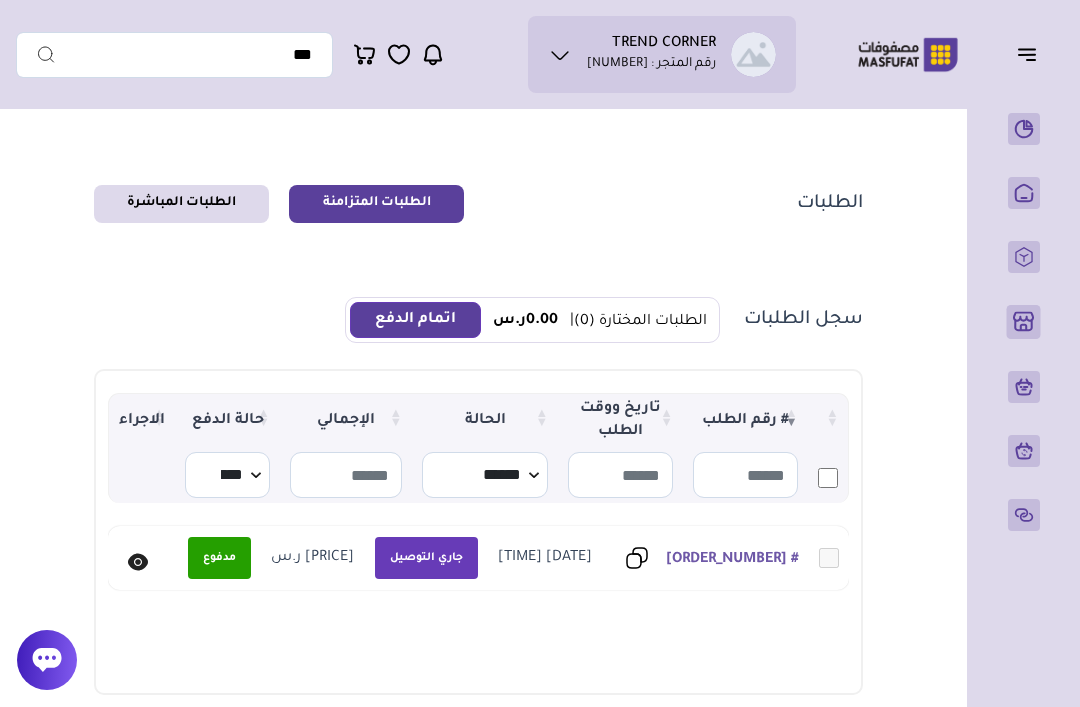 click at bounding box center [47, 660] 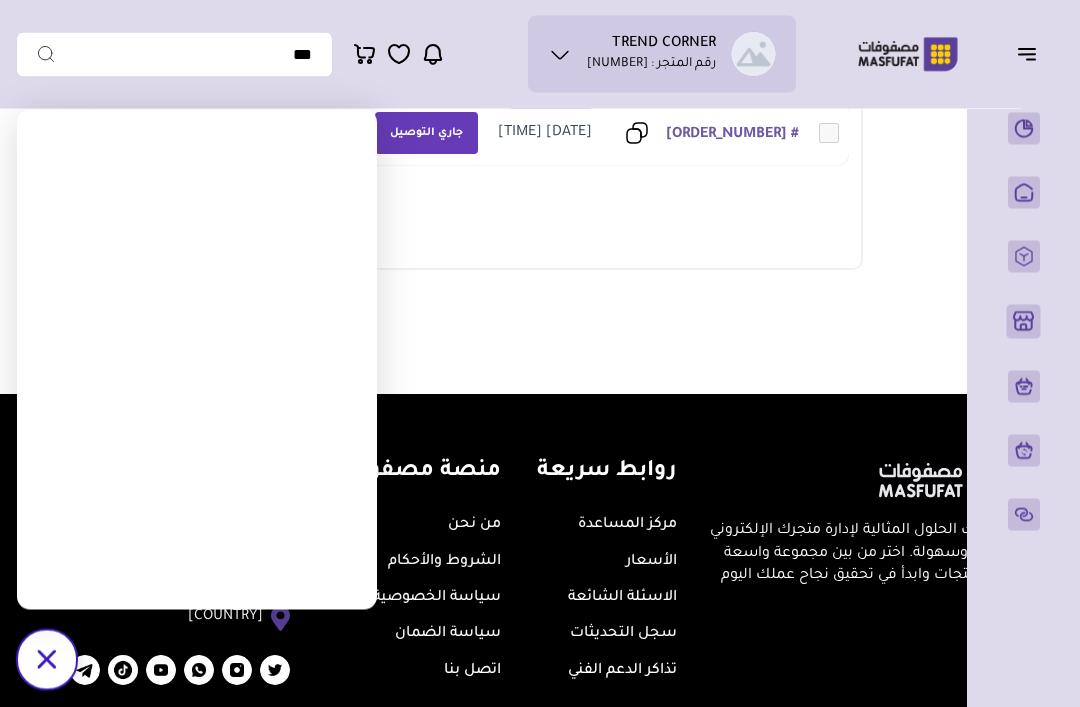 scroll, scrollTop: 423, scrollLeft: 0, axis: vertical 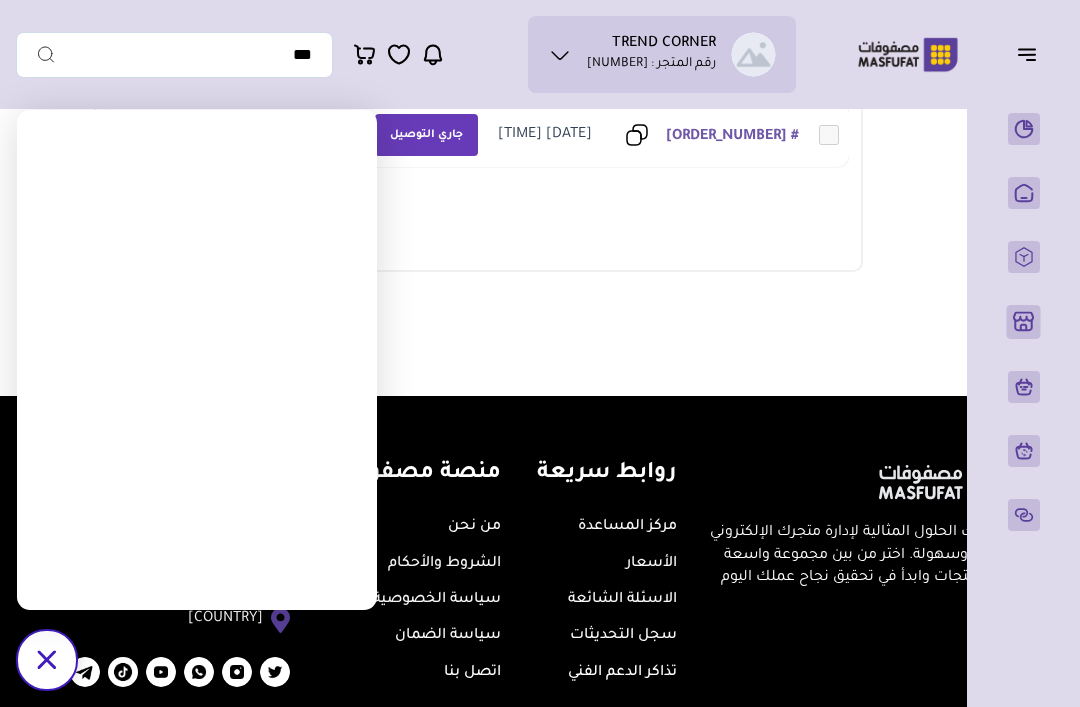click at bounding box center (637, 135) 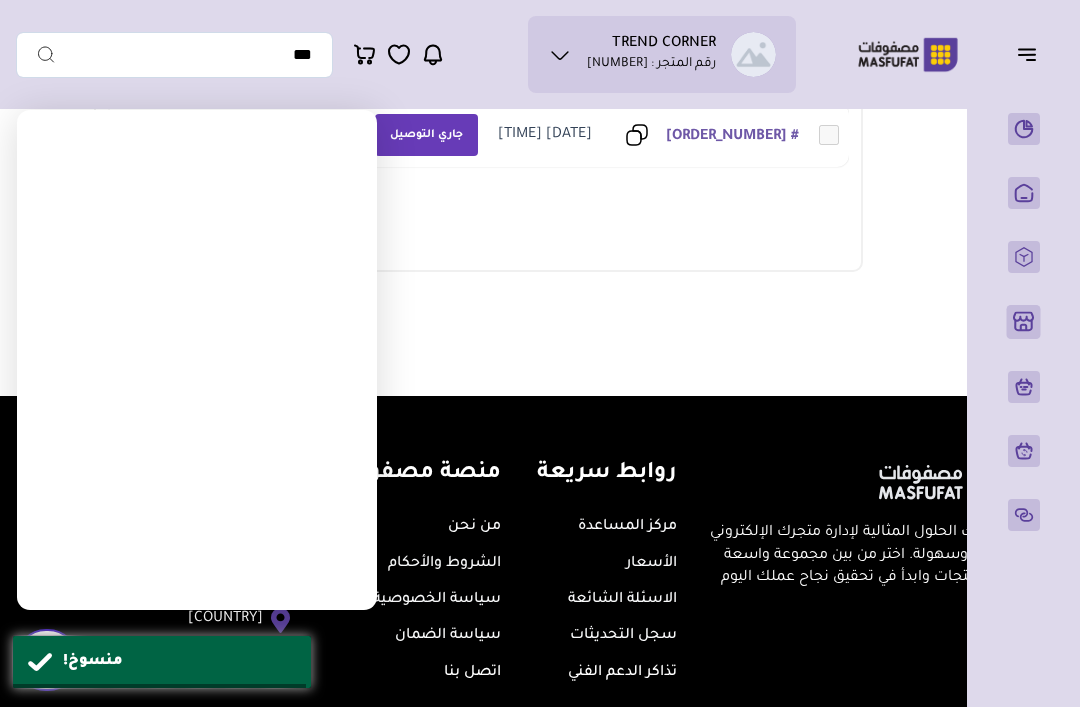 click at bounding box center (637, 135) 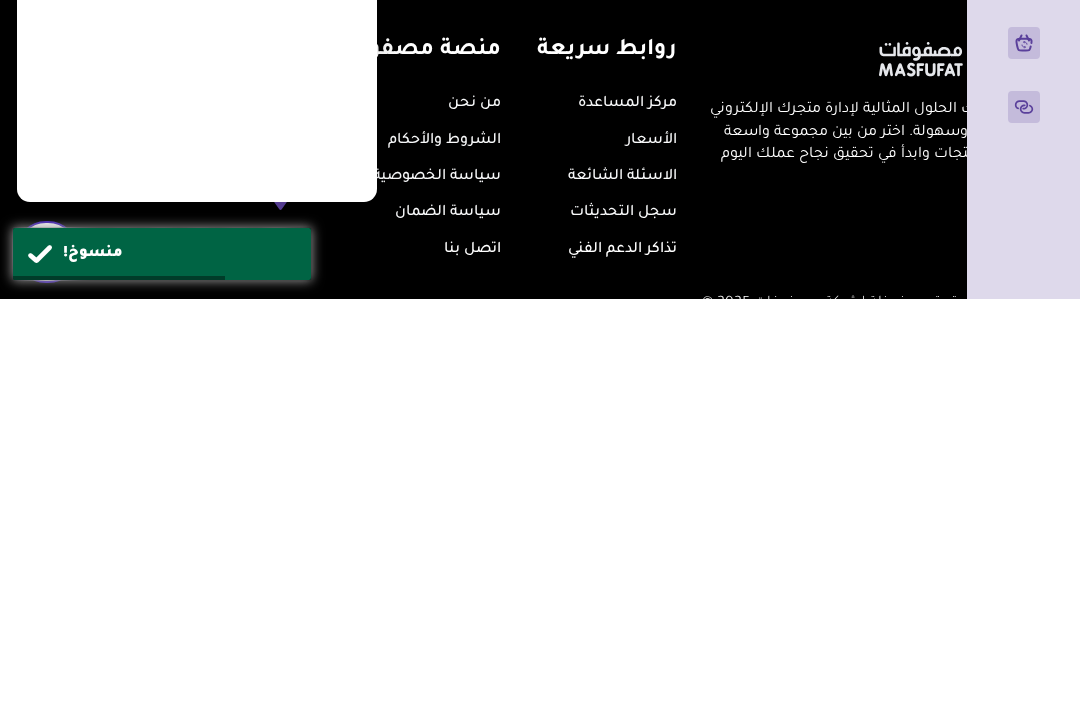 scroll, scrollTop: 483, scrollLeft: 0, axis: vertical 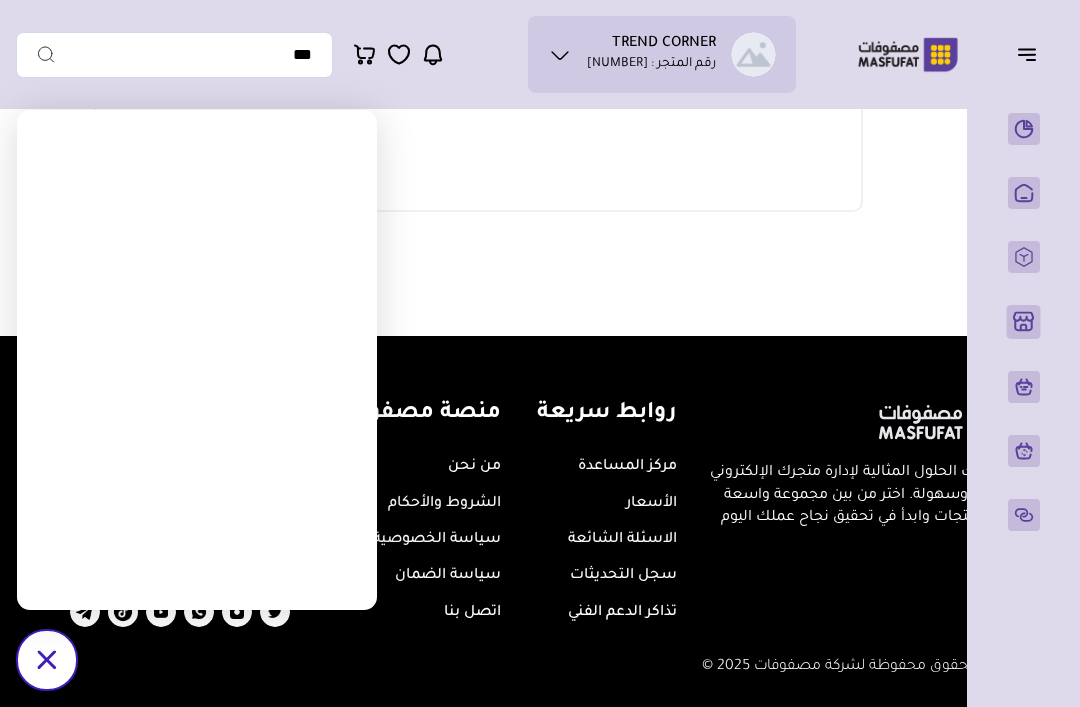click on "سياسة الضمان" at bounding box center [448, 576] 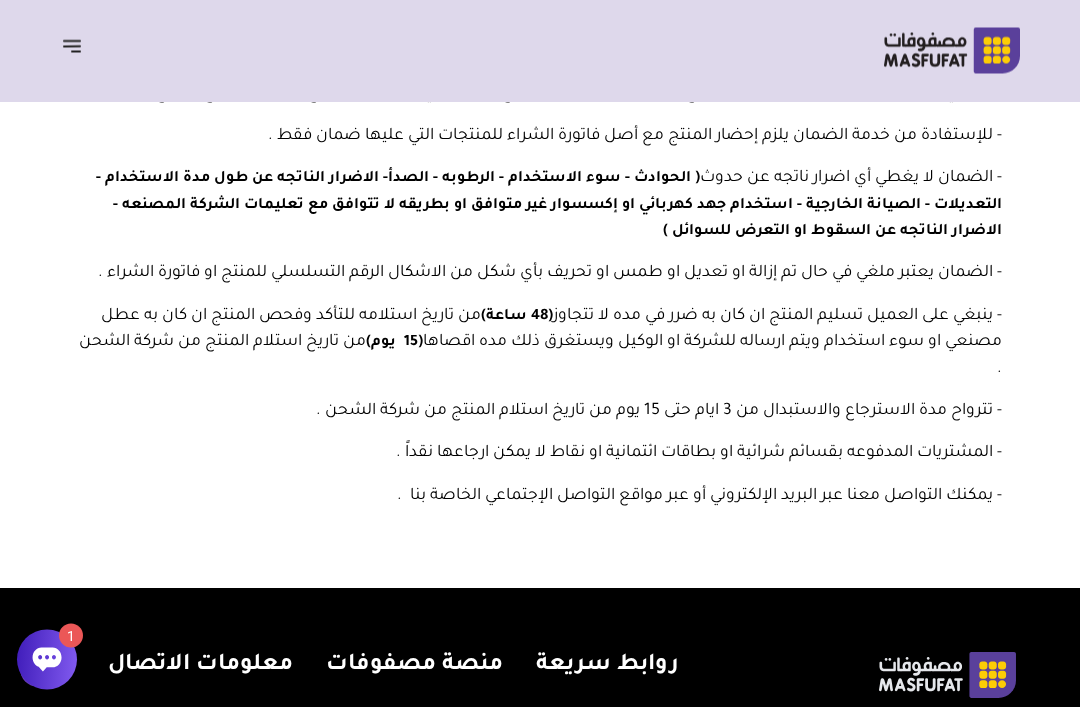 scroll, scrollTop: 348, scrollLeft: 0, axis: vertical 